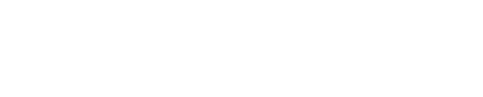 scroll, scrollTop: 0, scrollLeft: 0, axis: both 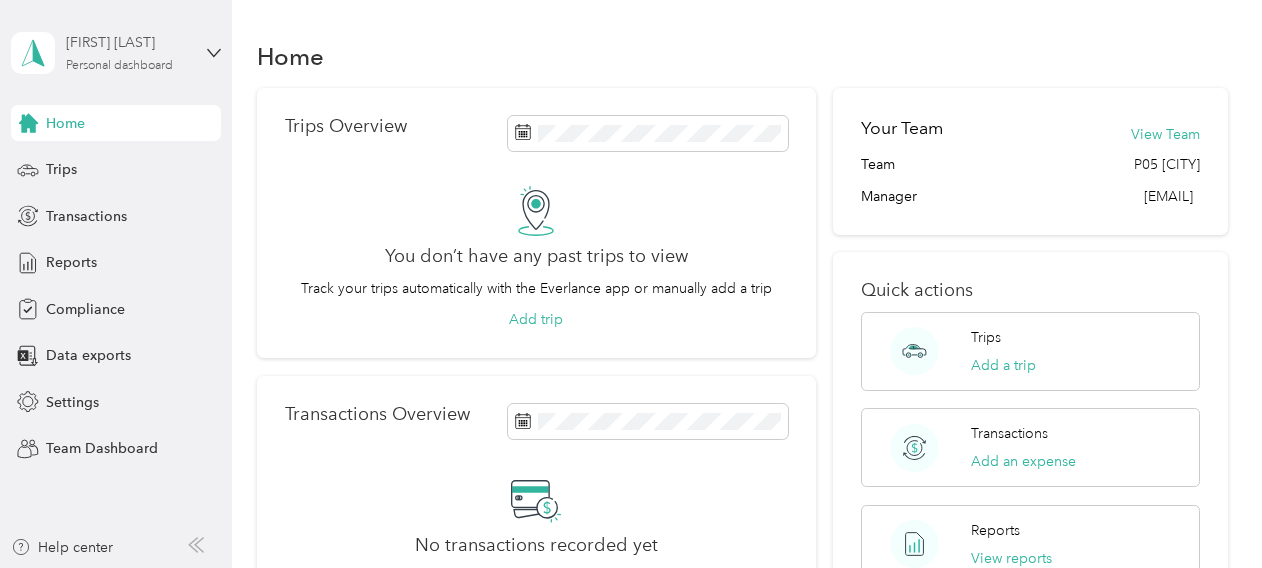 click on "[FIRST] [LAST]" at bounding box center [128, 42] 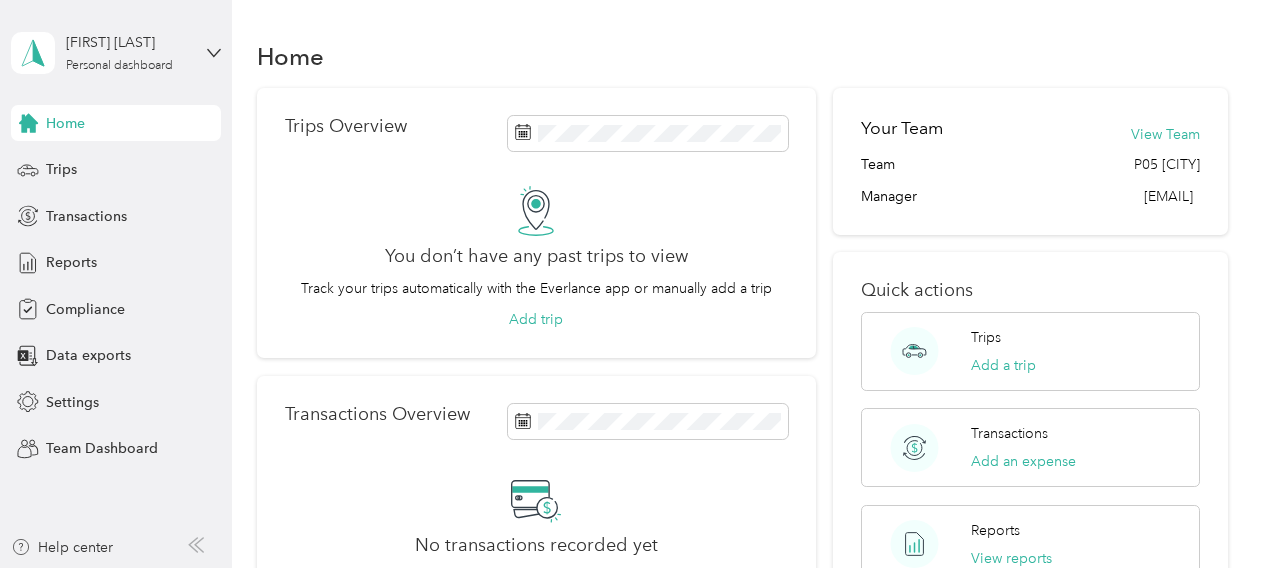 click on "Team dashboard" at bounding box center [163, 161] 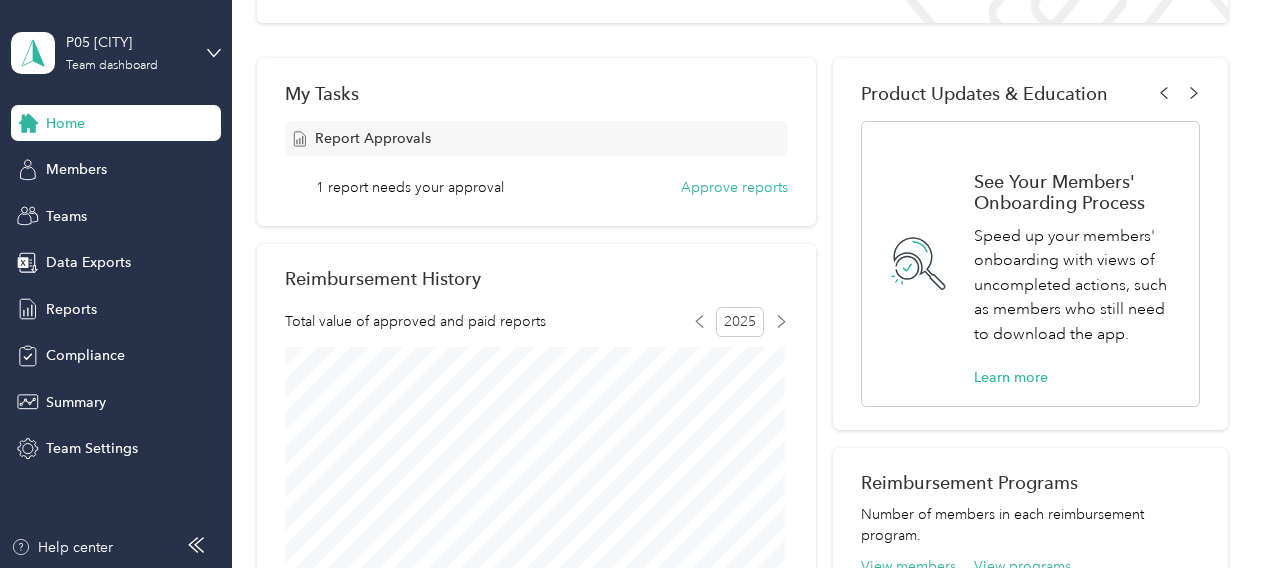 scroll, scrollTop: 300, scrollLeft: 0, axis: vertical 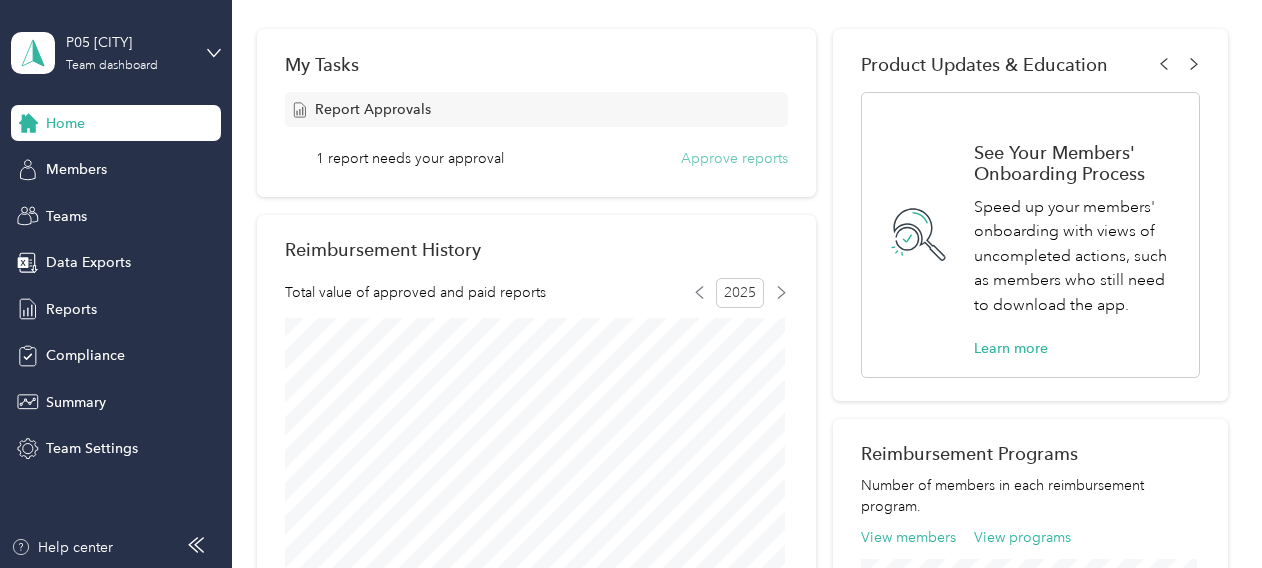click on "Approve reports" at bounding box center [734, 158] 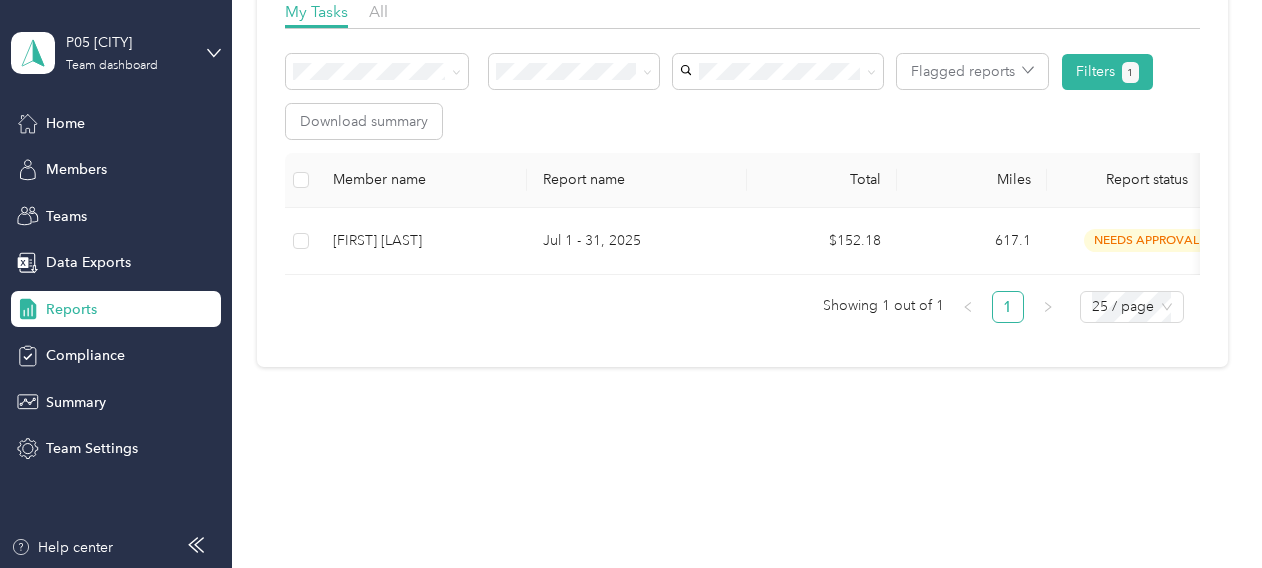 scroll, scrollTop: 338, scrollLeft: 0, axis: vertical 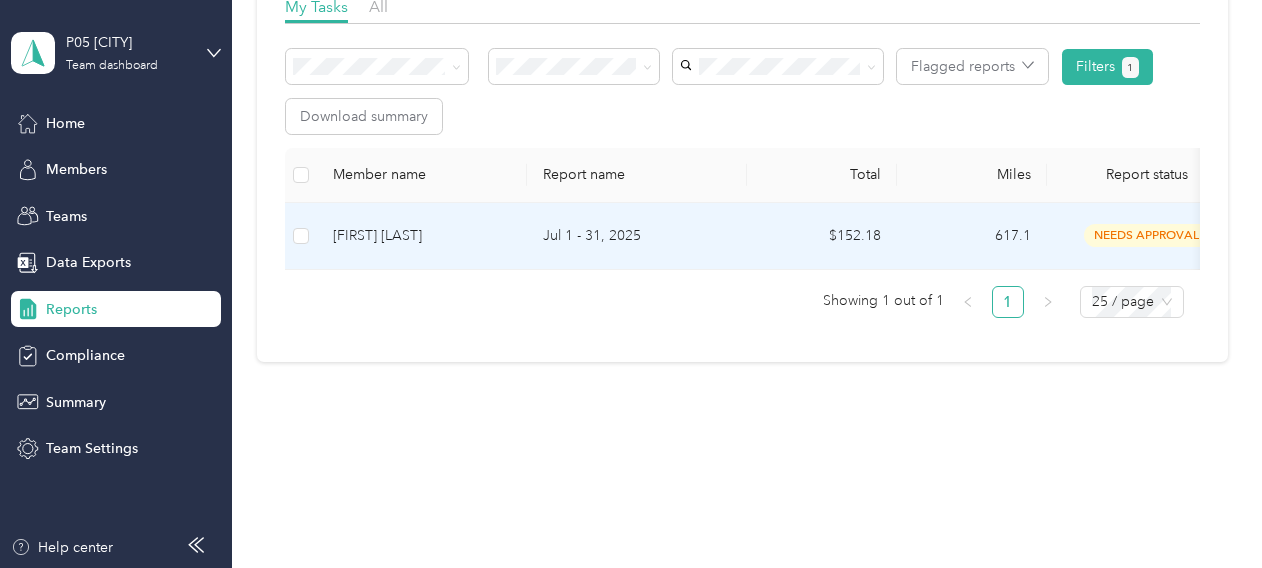 click on "Jul 1 - 31, 2025" at bounding box center (637, 236) 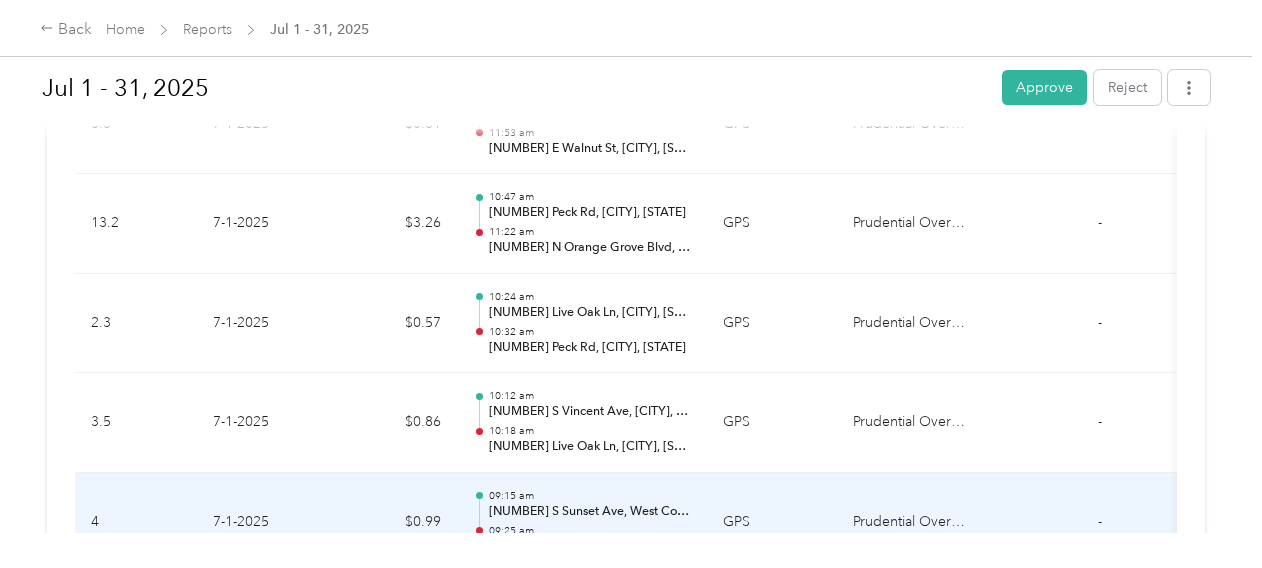 scroll, scrollTop: 6400, scrollLeft: 0, axis: vertical 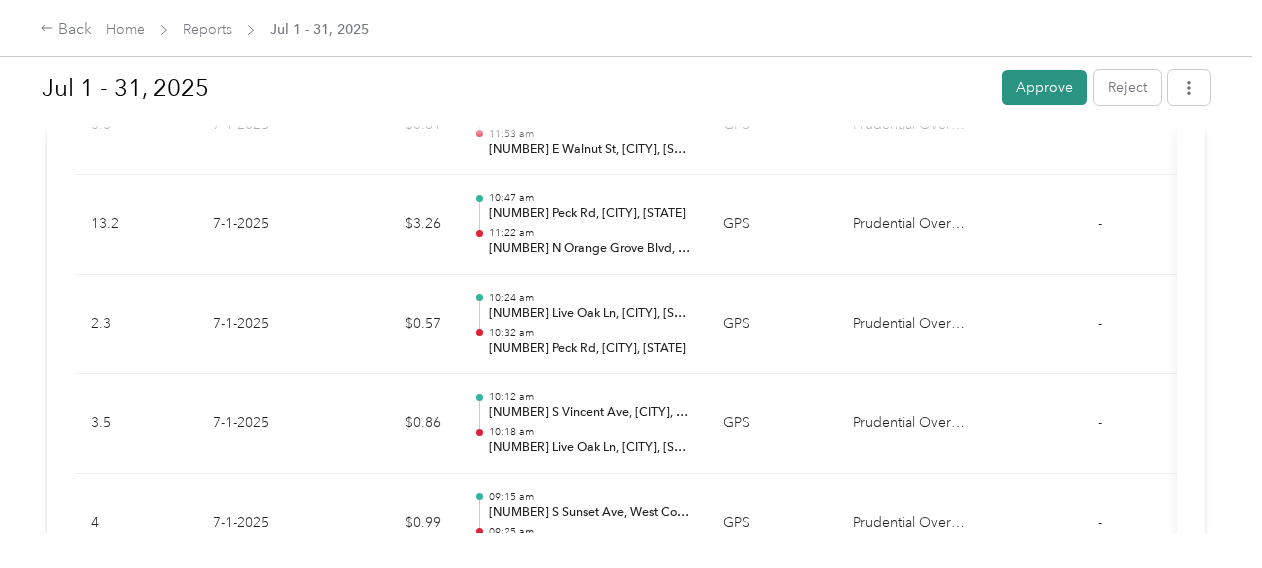 click on "Approve" at bounding box center (1044, 87) 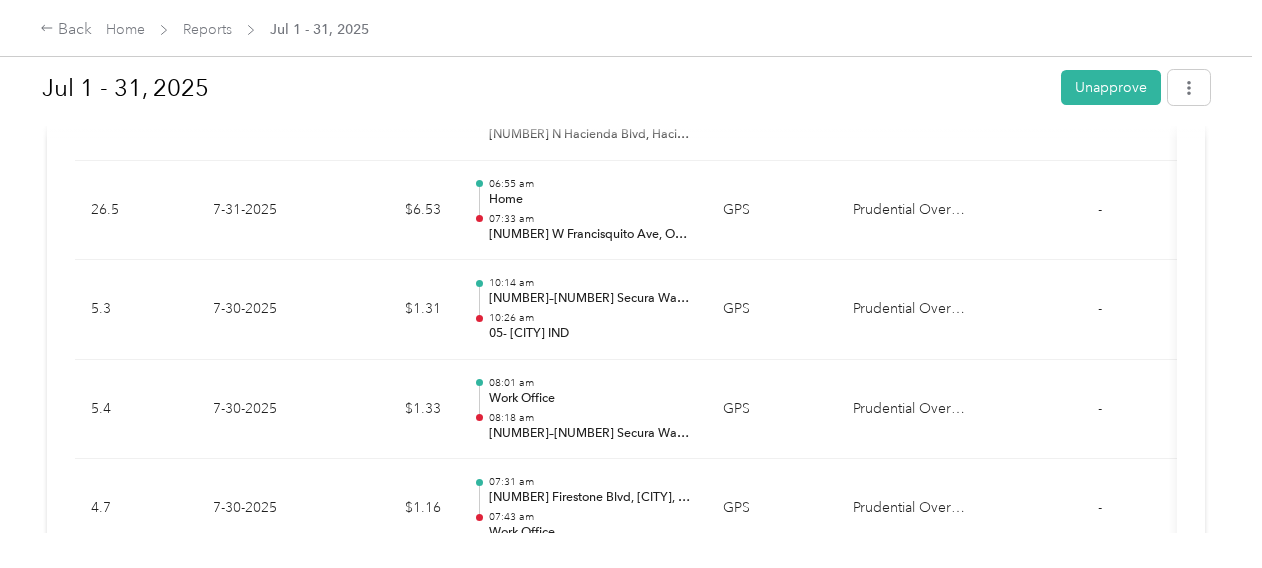 scroll, scrollTop: 800, scrollLeft: 0, axis: vertical 